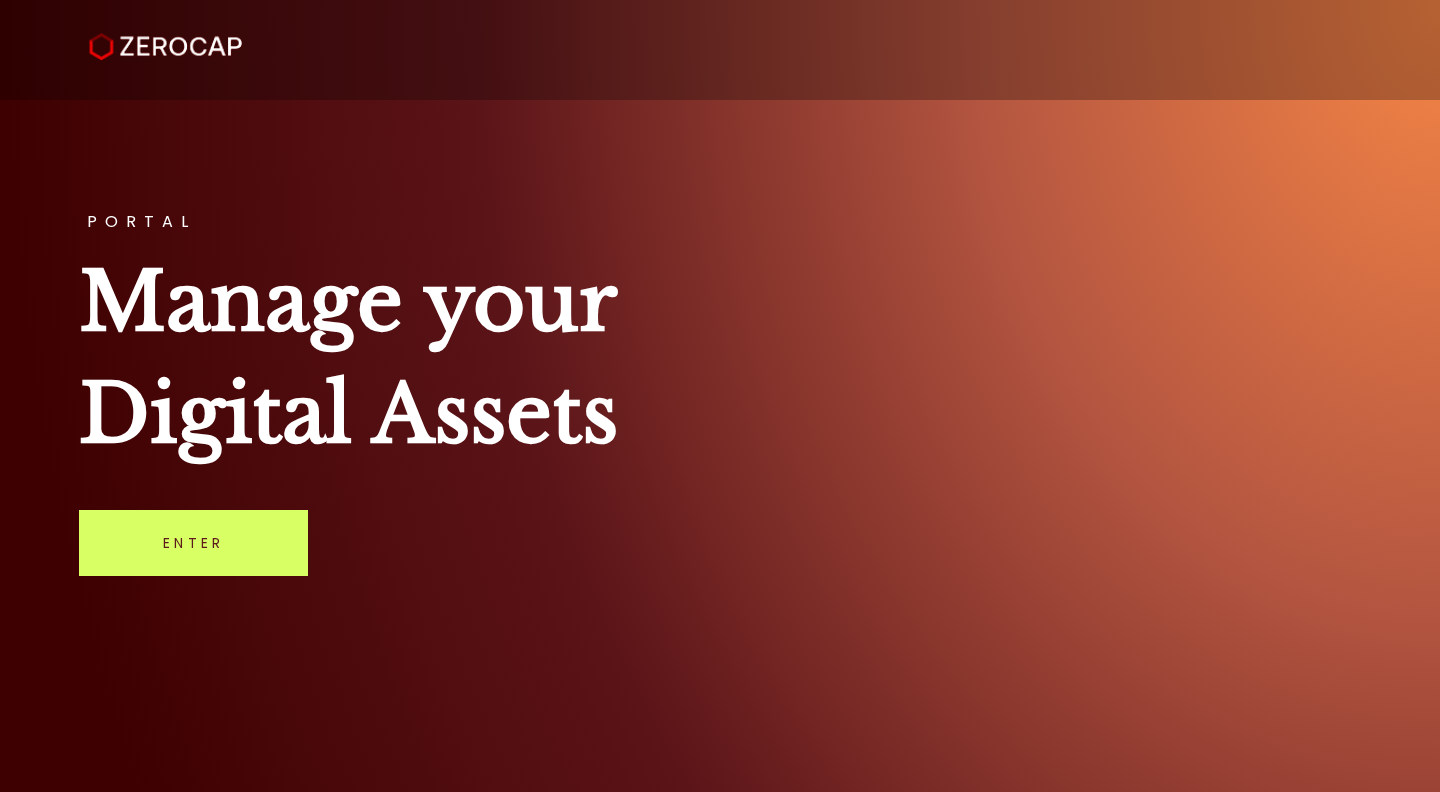 scroll, scrollTop: 0, scrollLeft: 0, axis: both 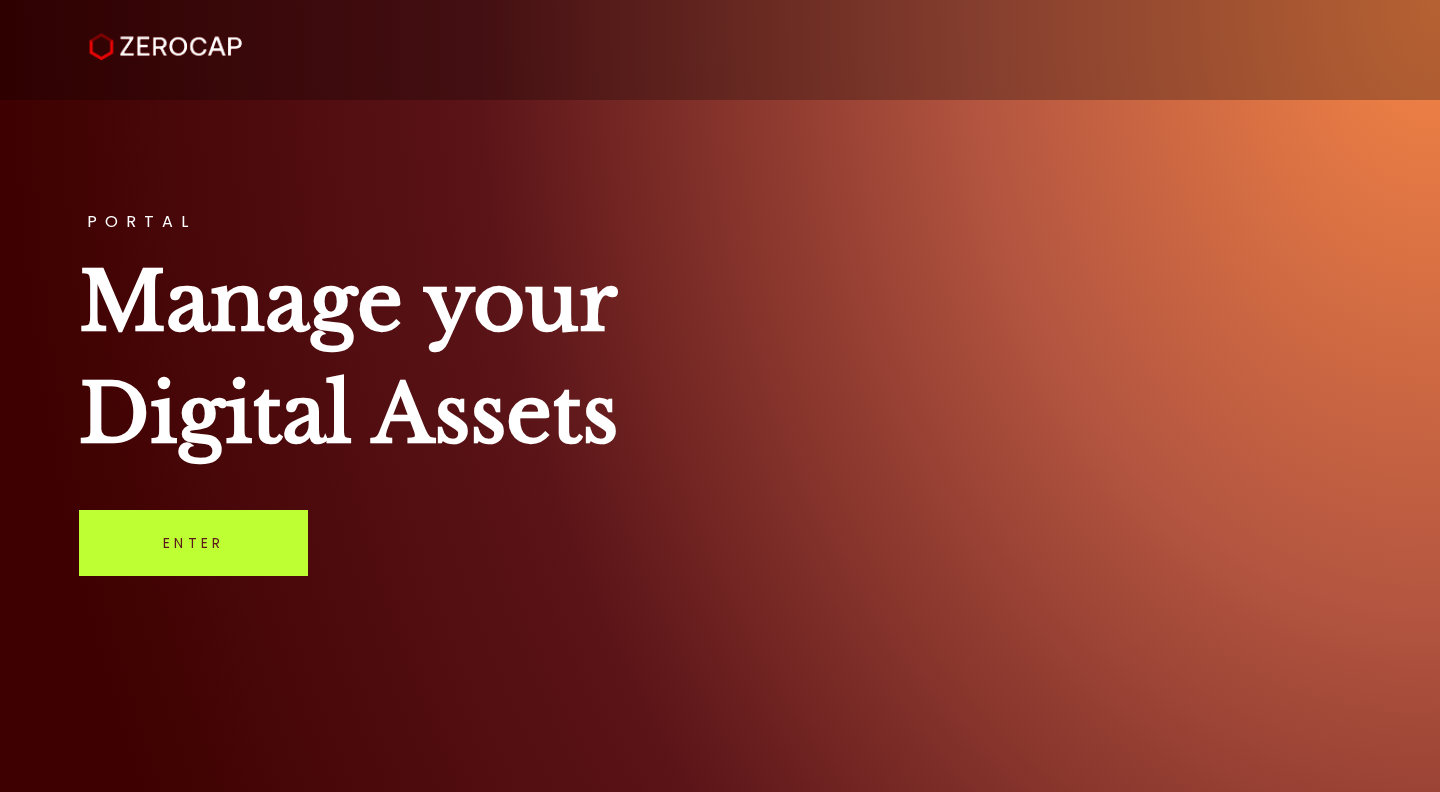 click on "Enter" at bounding box center (193, 543) 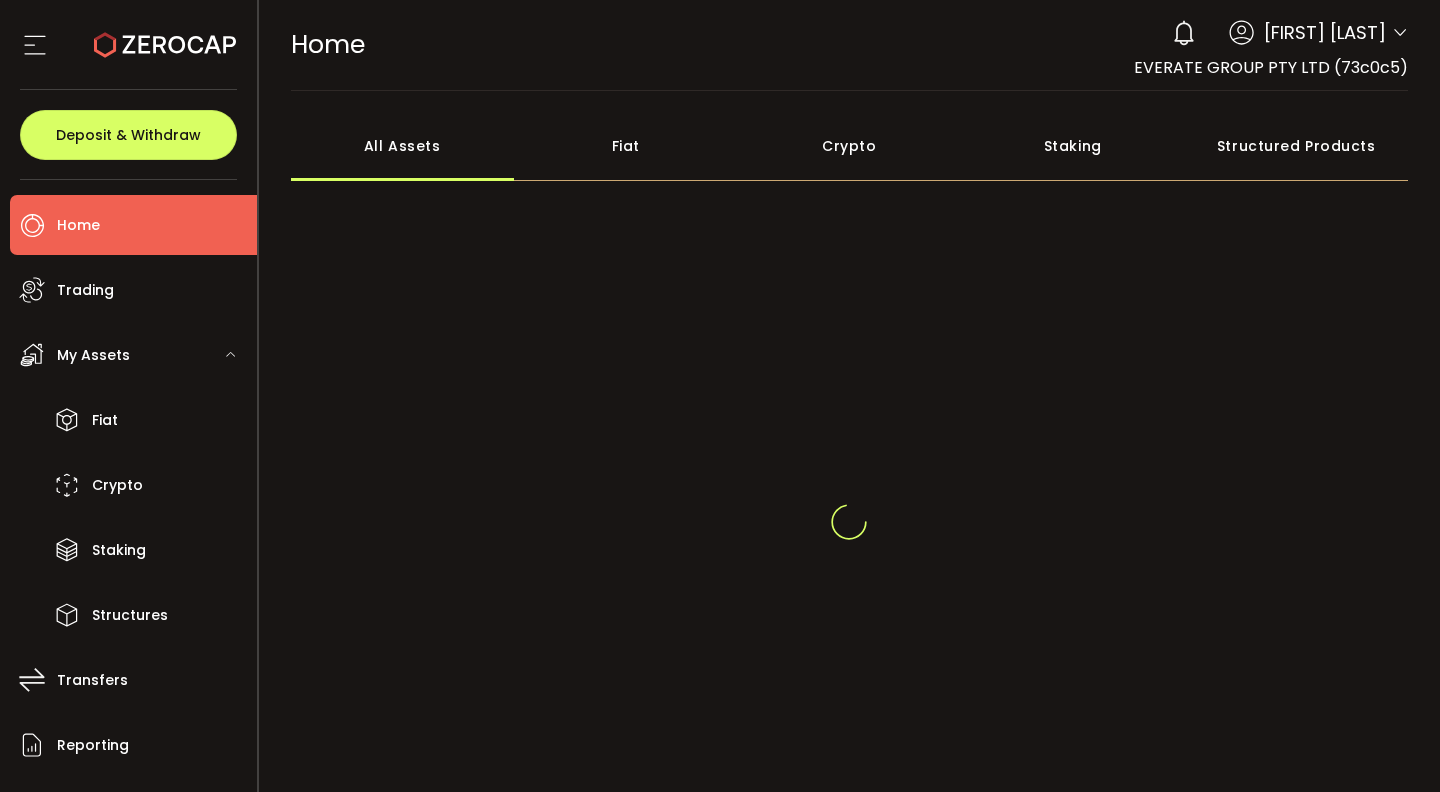 scroll, scrollTop: 0, scrollLeft: 0, axis: both 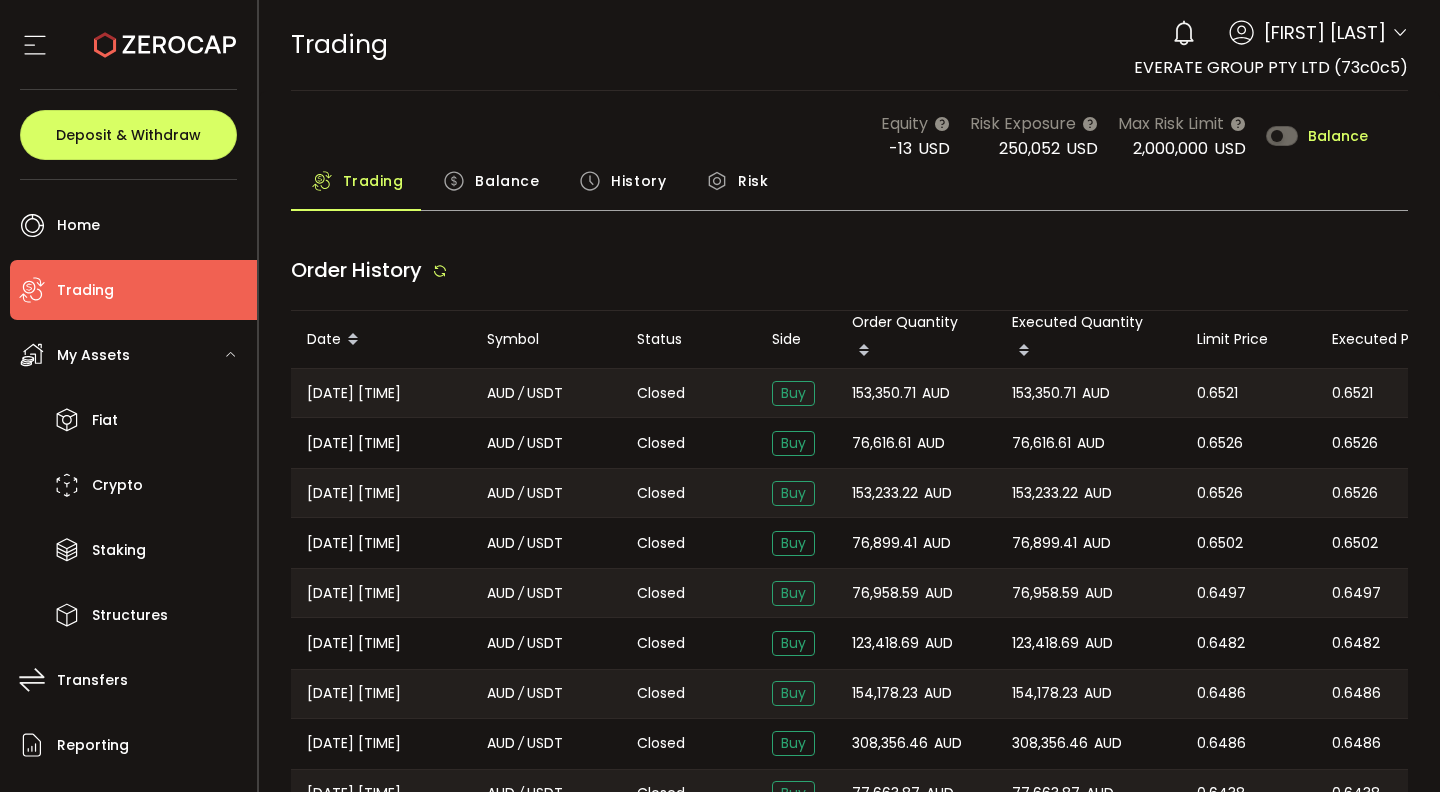type on "***" 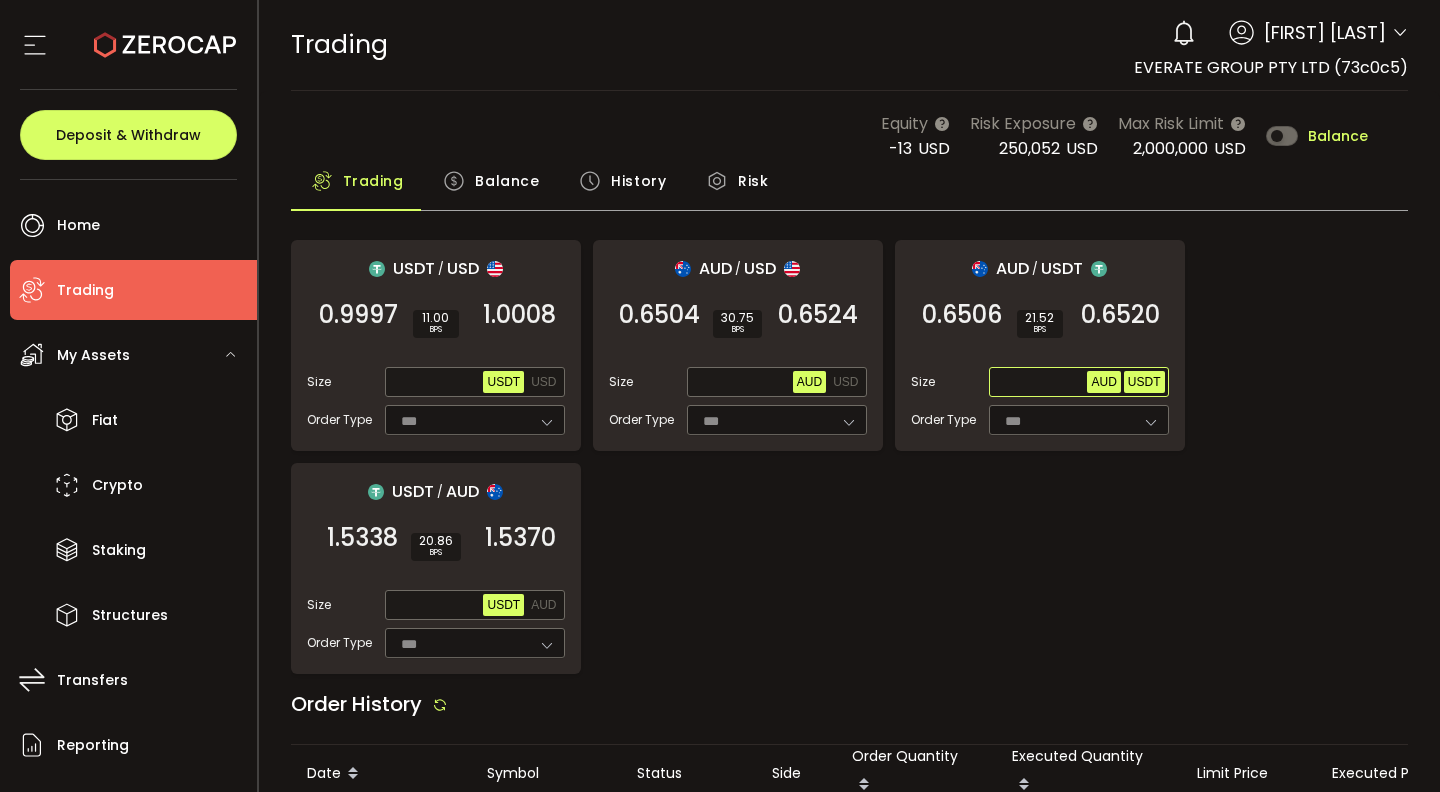 click on "USDT" at bounding box center (1144, 382) 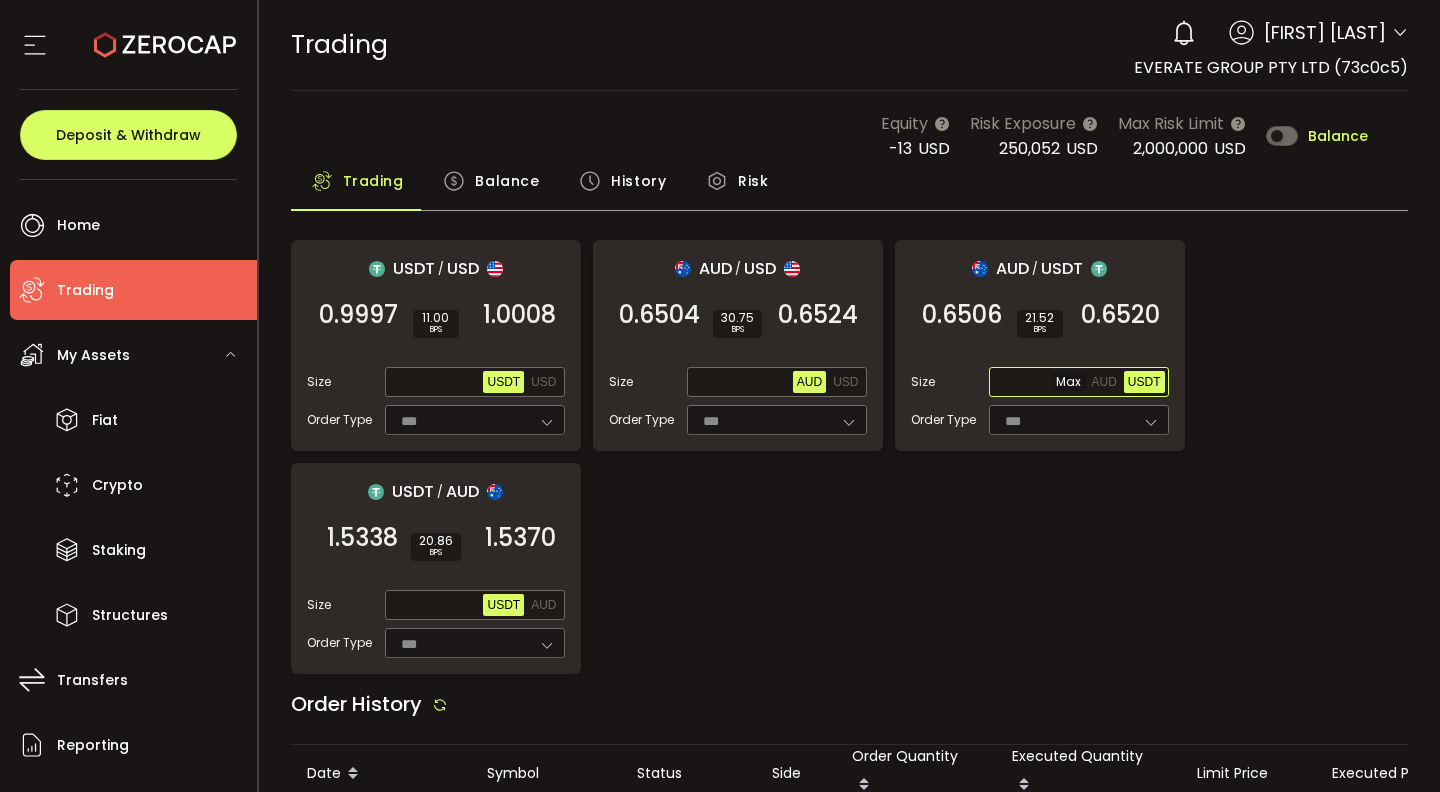click at bounding box center [1040, 383] 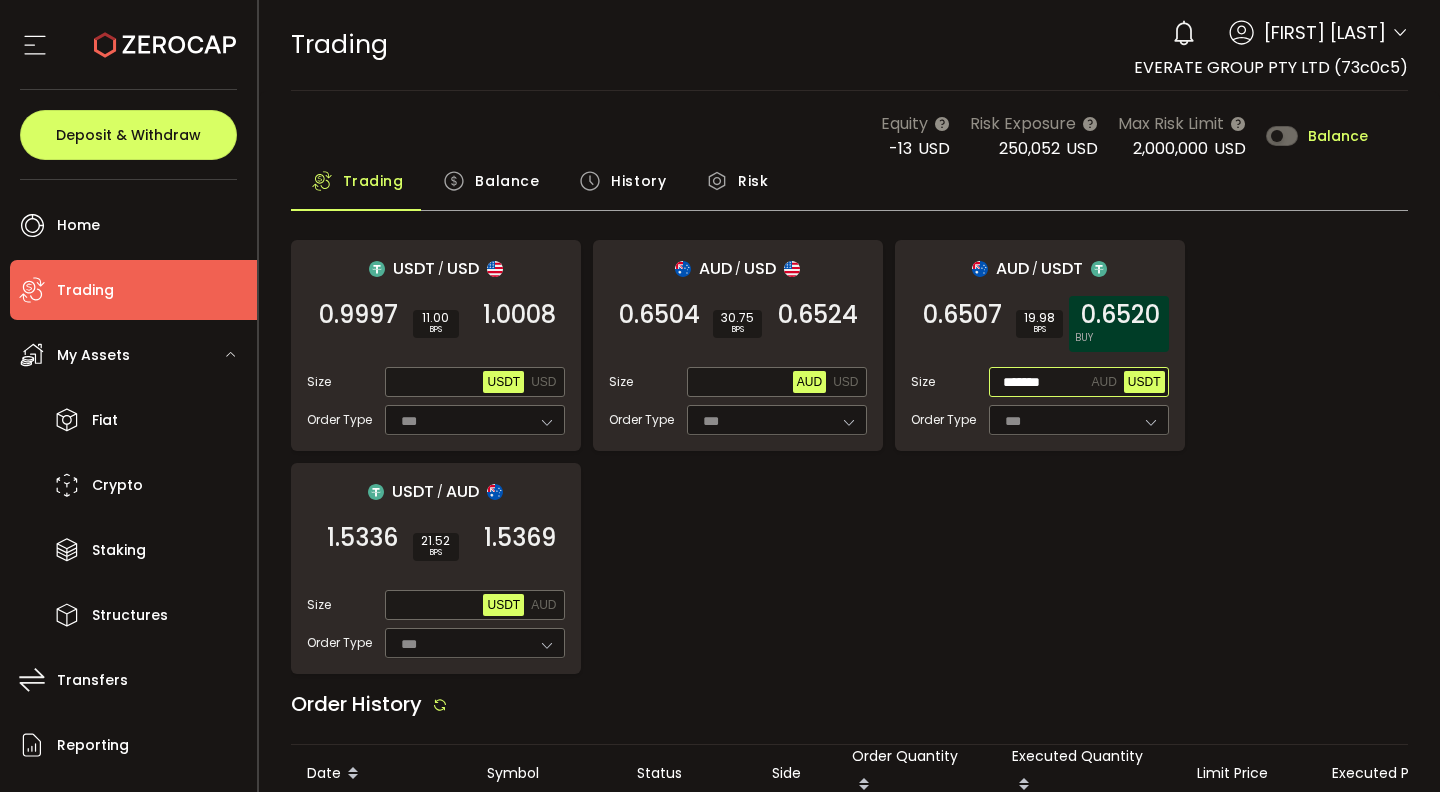 type on "*******" 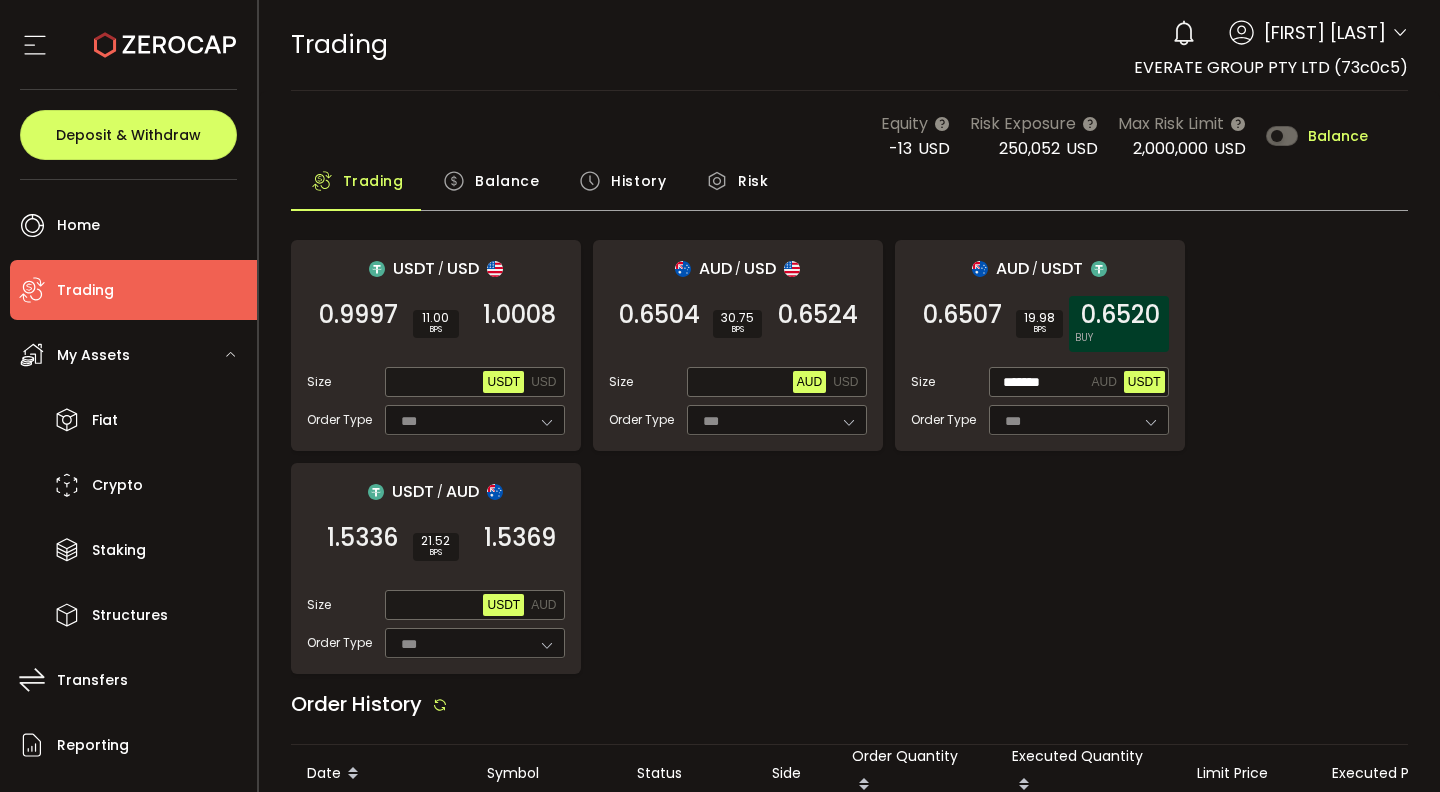 click on "0.6520" at bounding box center (1120, 315) 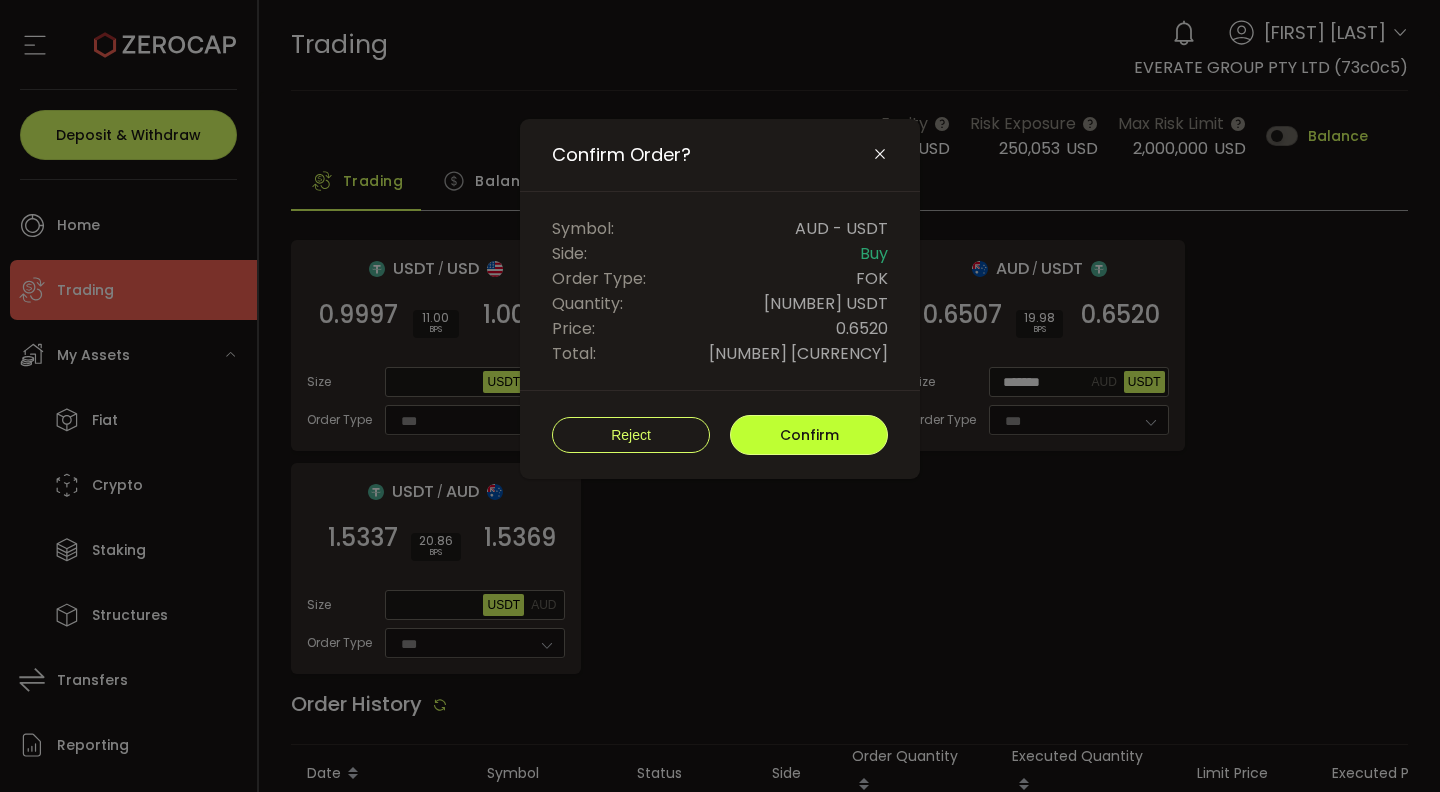 click on "Confirm" at bounding box center [809, 435] 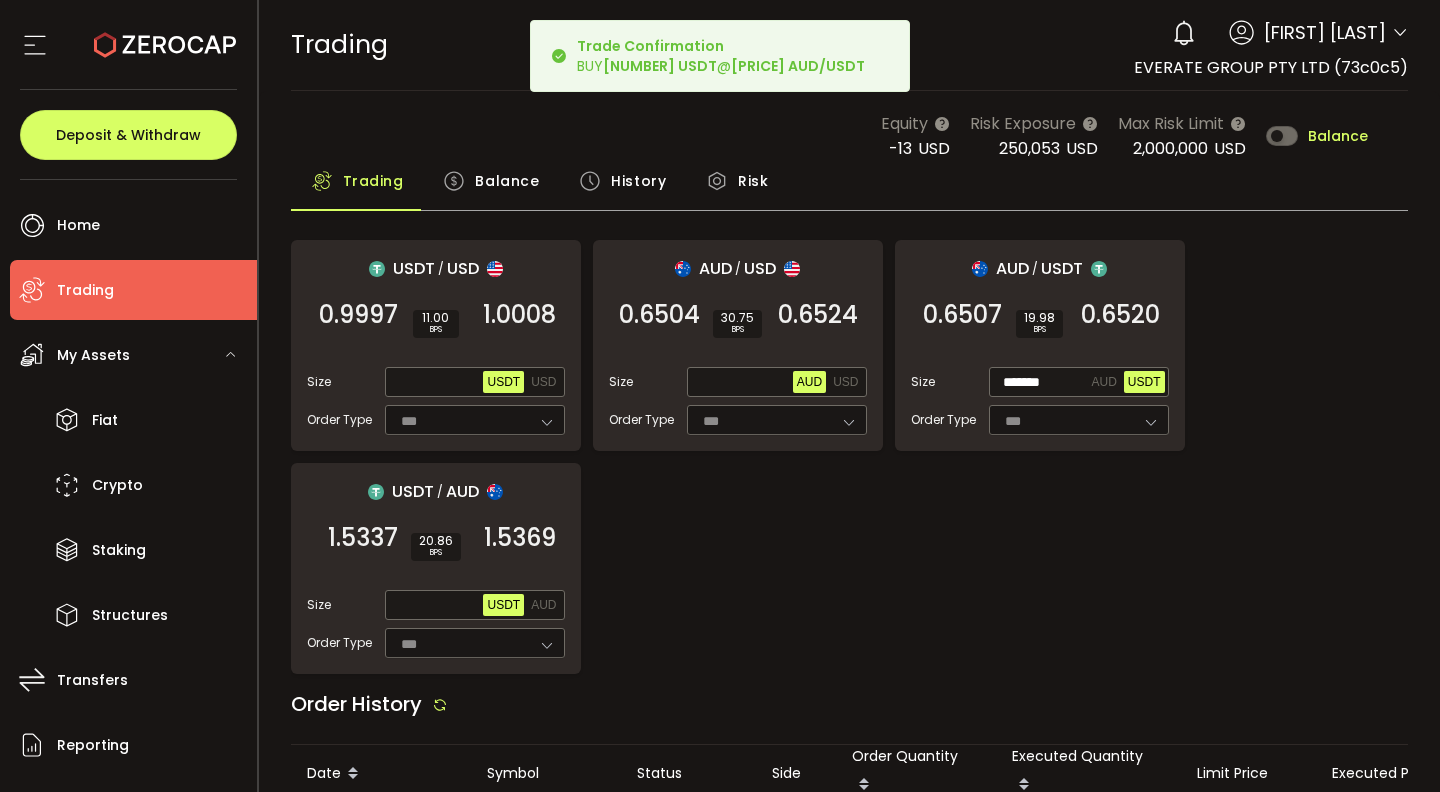 click on "USDT / USD [PRICE] SELL [PRICE] BPS [PRICE] BUY Size Max USDT USD Order Type *** FOK AUD / USD [PRICE] SELL [PRICE] BPS [PRICE] BUY Size Max AUD USD Order Type *** FOK AUD / USDT [PRICE] SELL [PRICE] BPS [PRICE] BUY Size ******* AUD USDT Order Type *** FOK USDT / AUD [PRICE] SELL [PRICE] BPS [PRICE] BUY Size Max USDT AUD Order Type *** FOK" at bounding box center [850, 457] 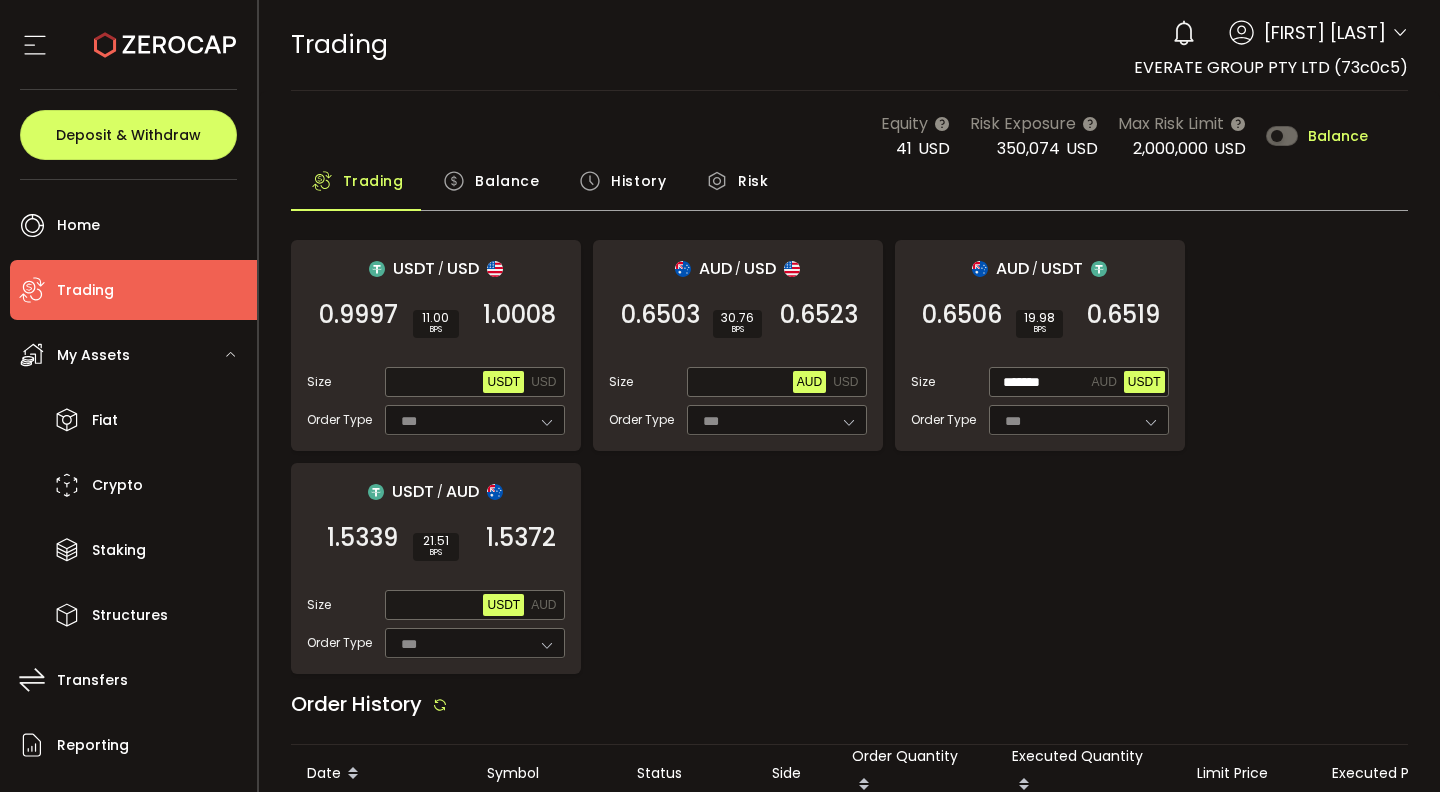click on "Balance" at bounding box center [507, 181] 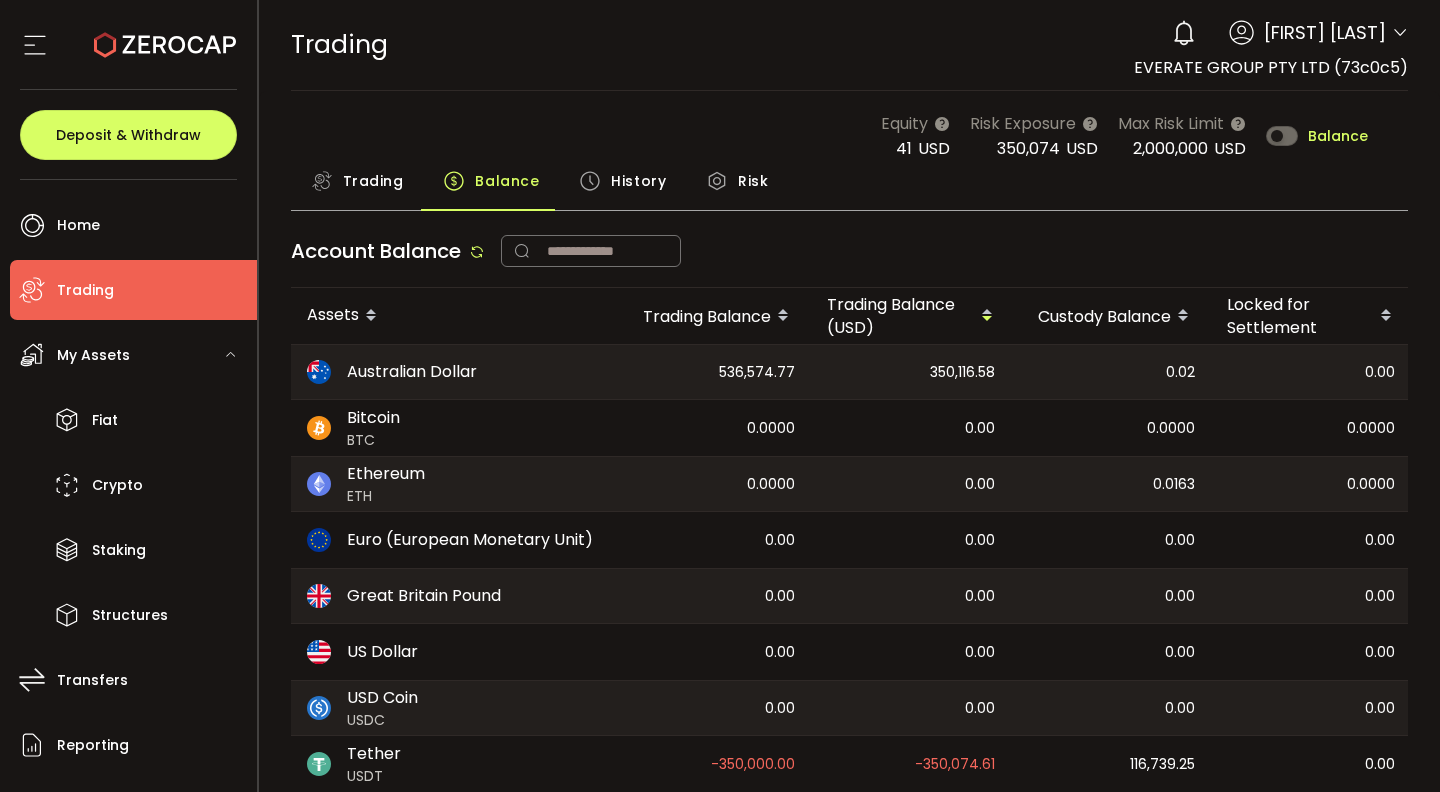 click on "History" at bounding box center [638, 181] 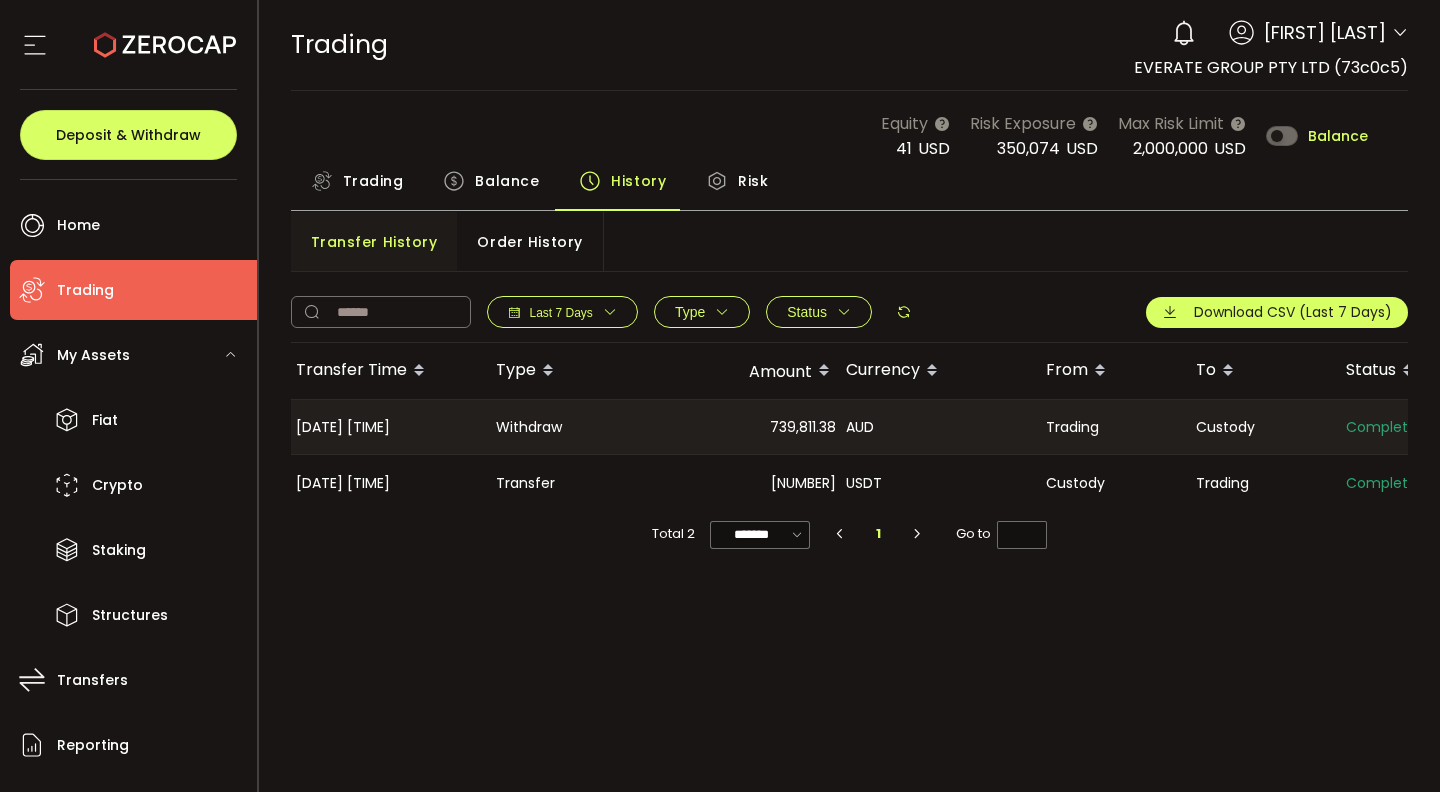 click on "Order History" at bounding box center (529, 242) 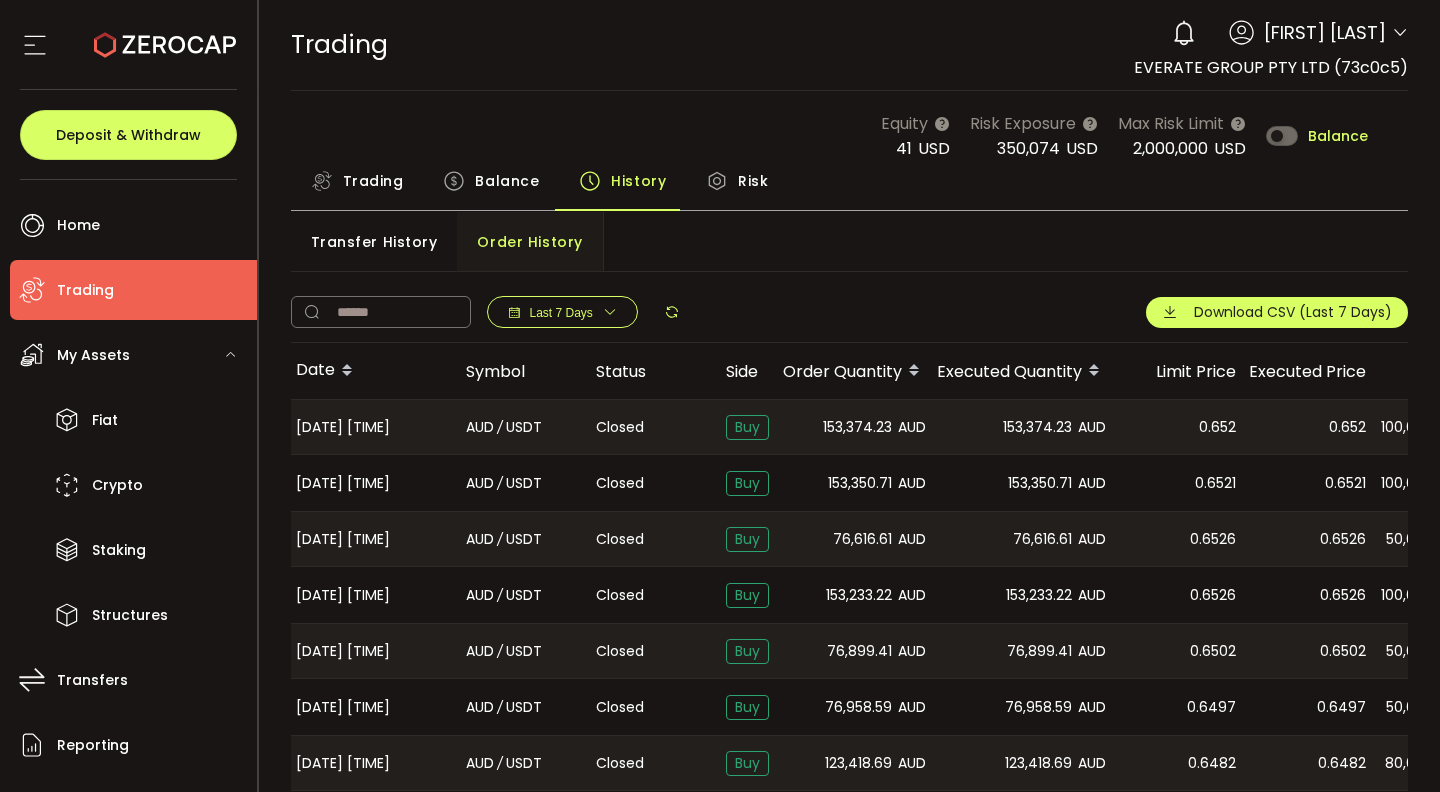 scroll, scrollTop: 0, scrollLeft: 38, axis: horizontal 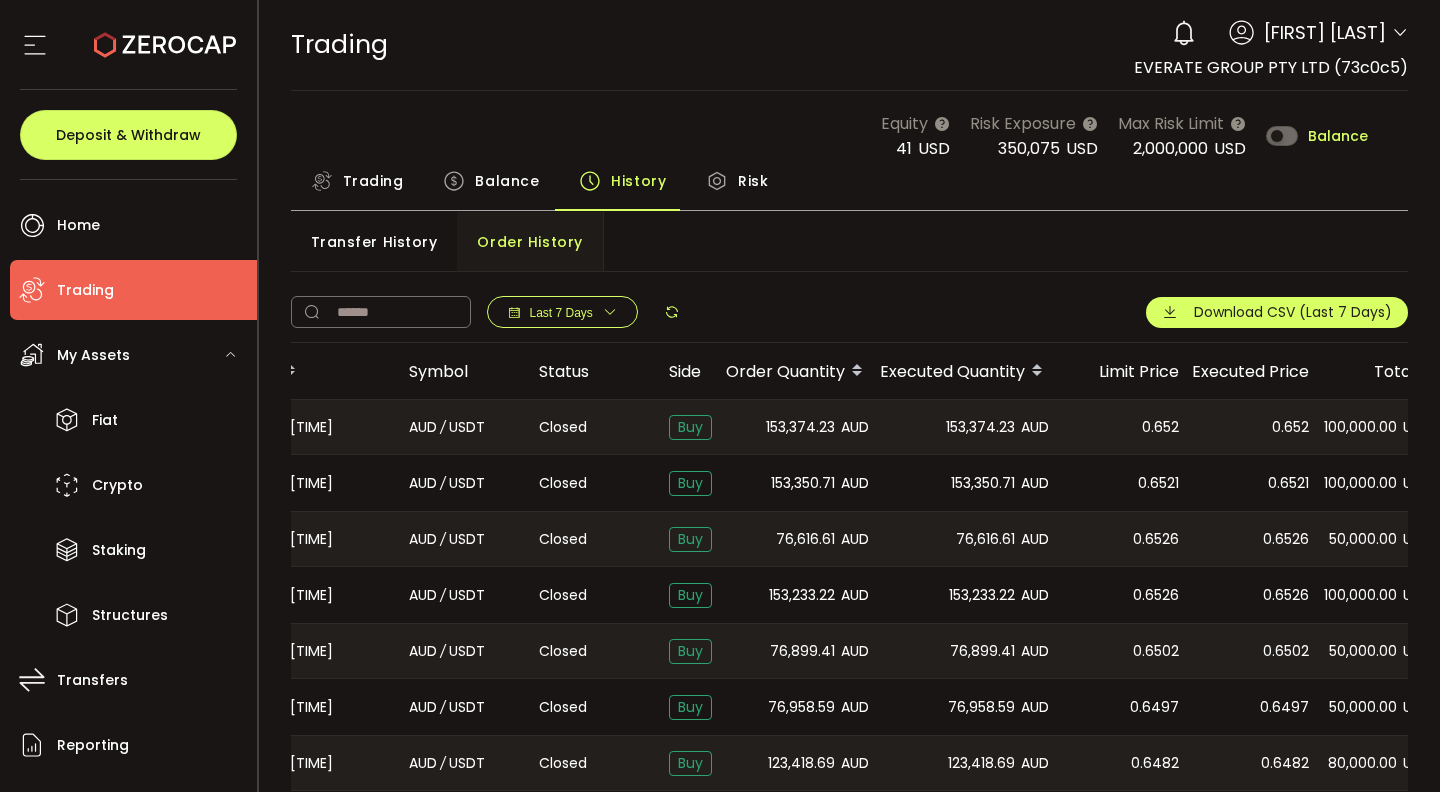 click on "Trading" at bounding box center (373, 181) 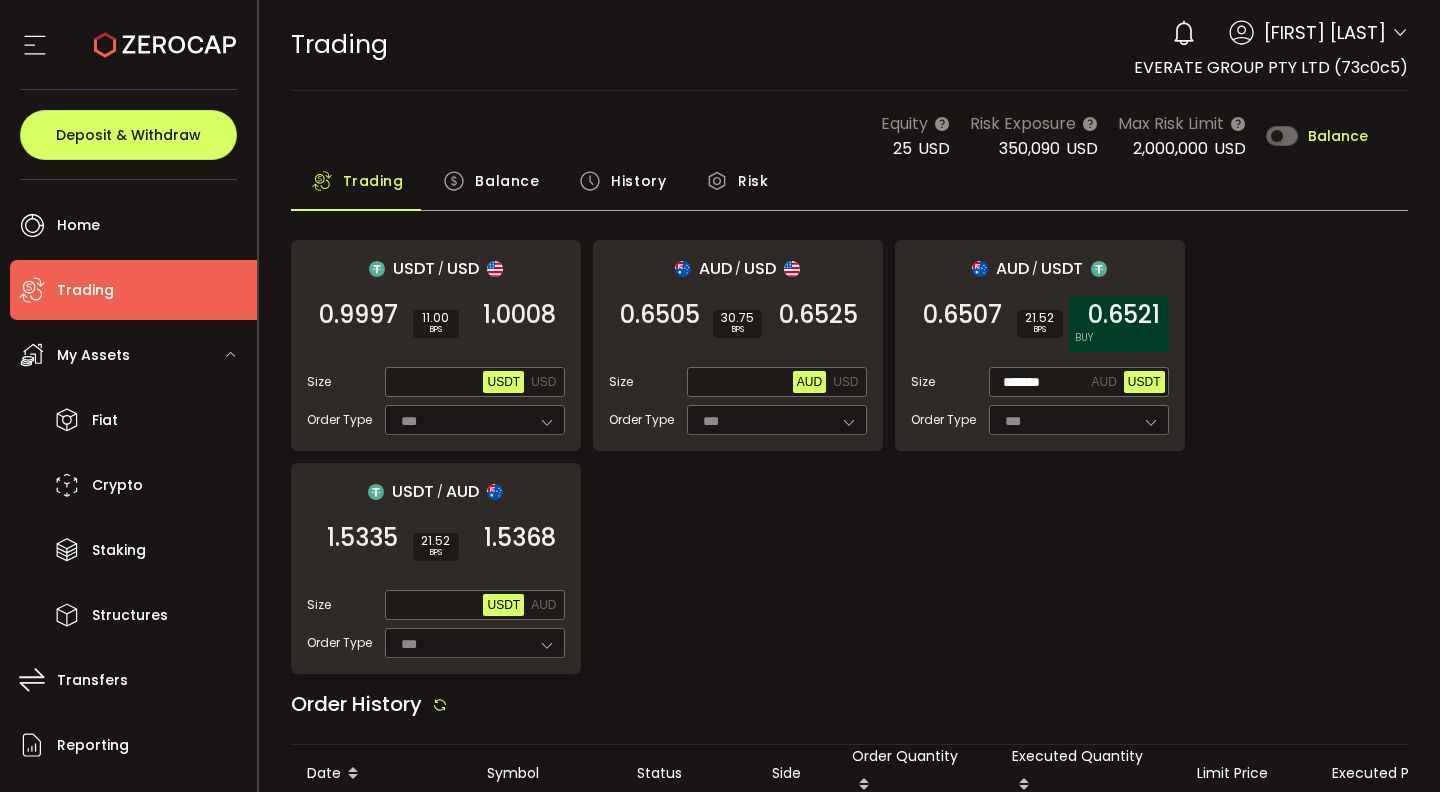 click on "0.6521" at bounding box center (1124, 315) 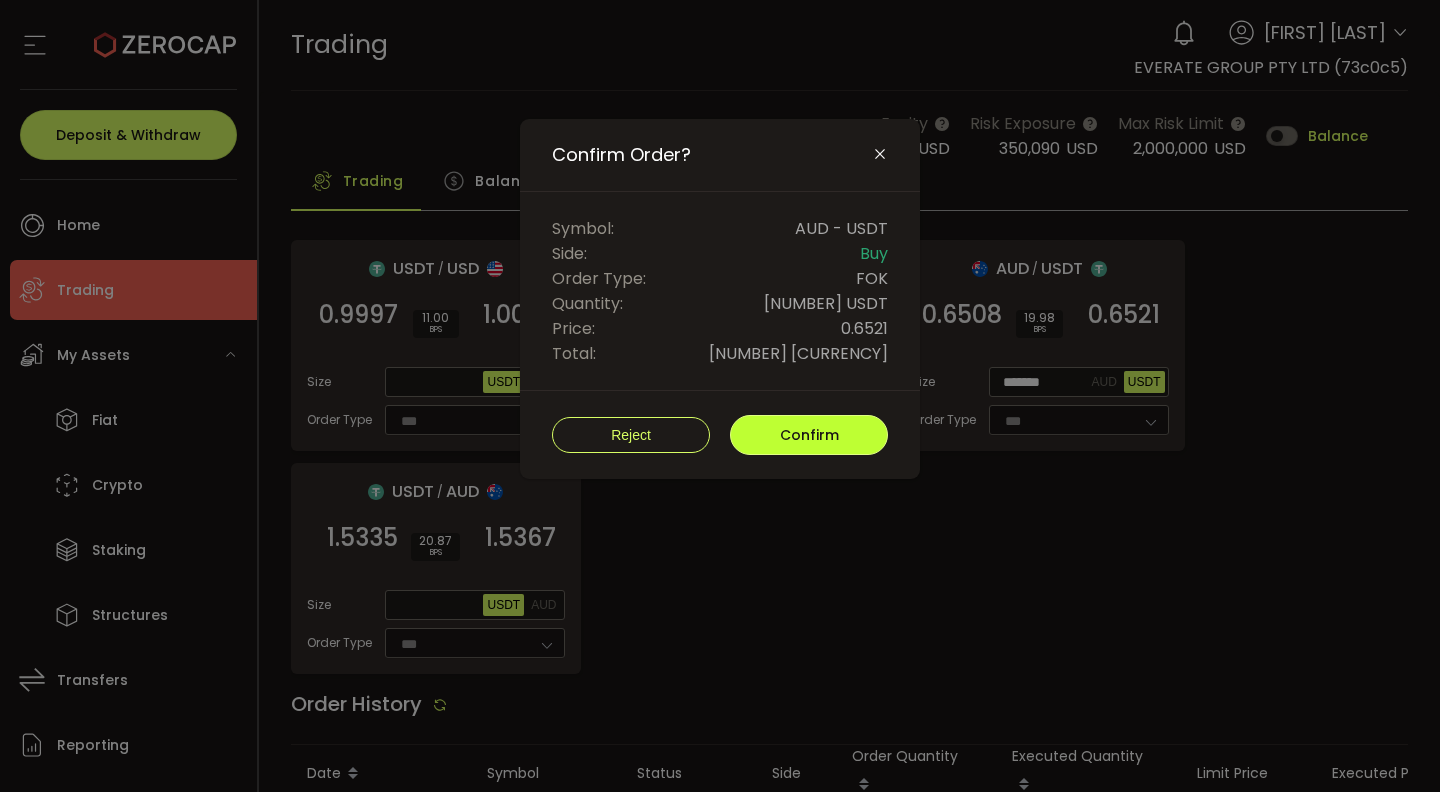 click on "Confirm" at bounding box center [809, 435] 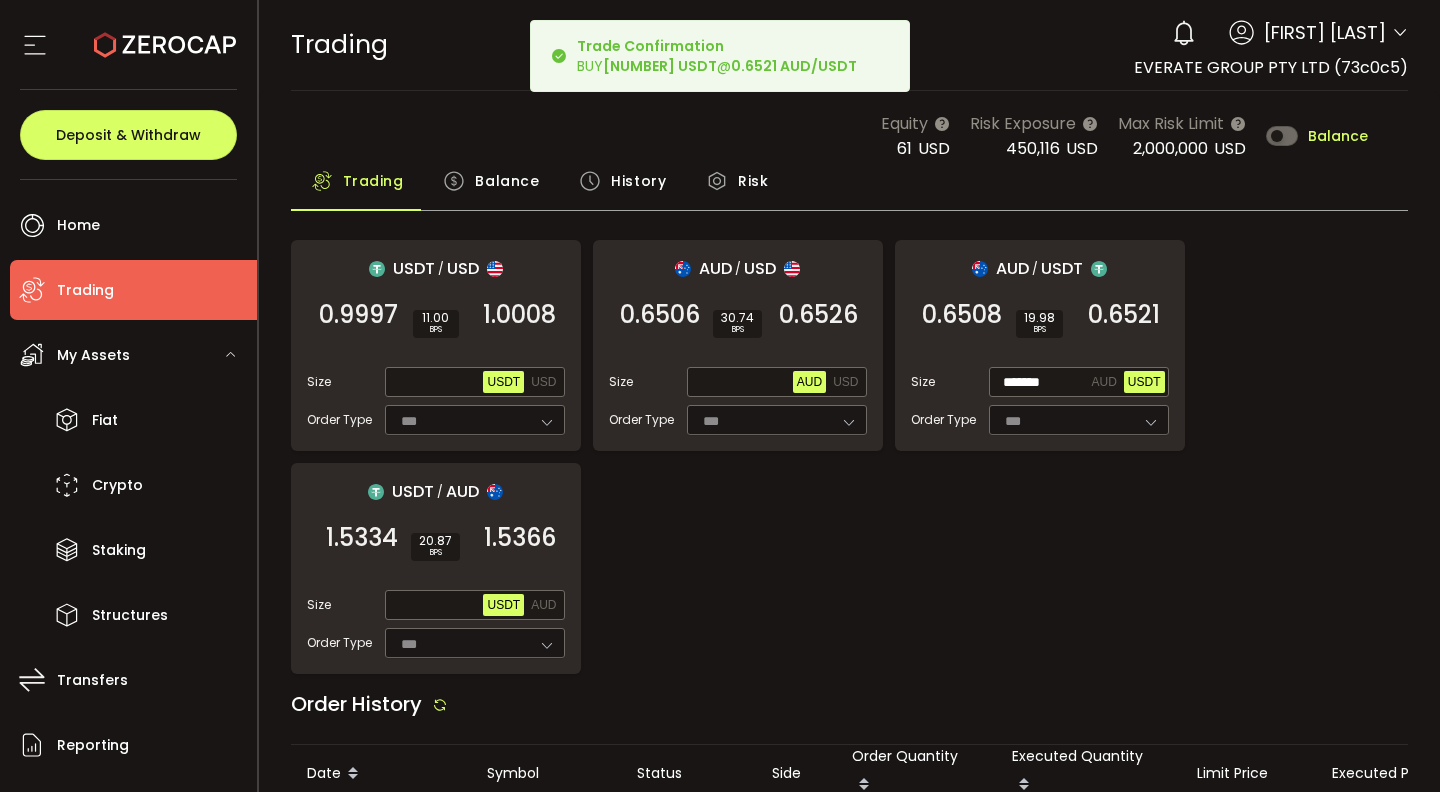 click on "USDT / USD [PRICE] SELL [PRICE] BPS [PRICE] BUY Size Max USDT USD Order Type *** FOK AUD / USD [PRICE] SELL [PRICE] BPS [PRICE] BUY Size Max AUD USD Order Type *** FOK AUD / USDT [PRICE] SELL [PRICE] BPS [PRICE] BUY Size ******* AUD USDT Order Type *** FOK USDT / AUD [PRICE] SELL [PRICE] BPS [PRICE] BUY Size Max USDT AUD Order Type *** FOK" at bounding box center (850, 457) 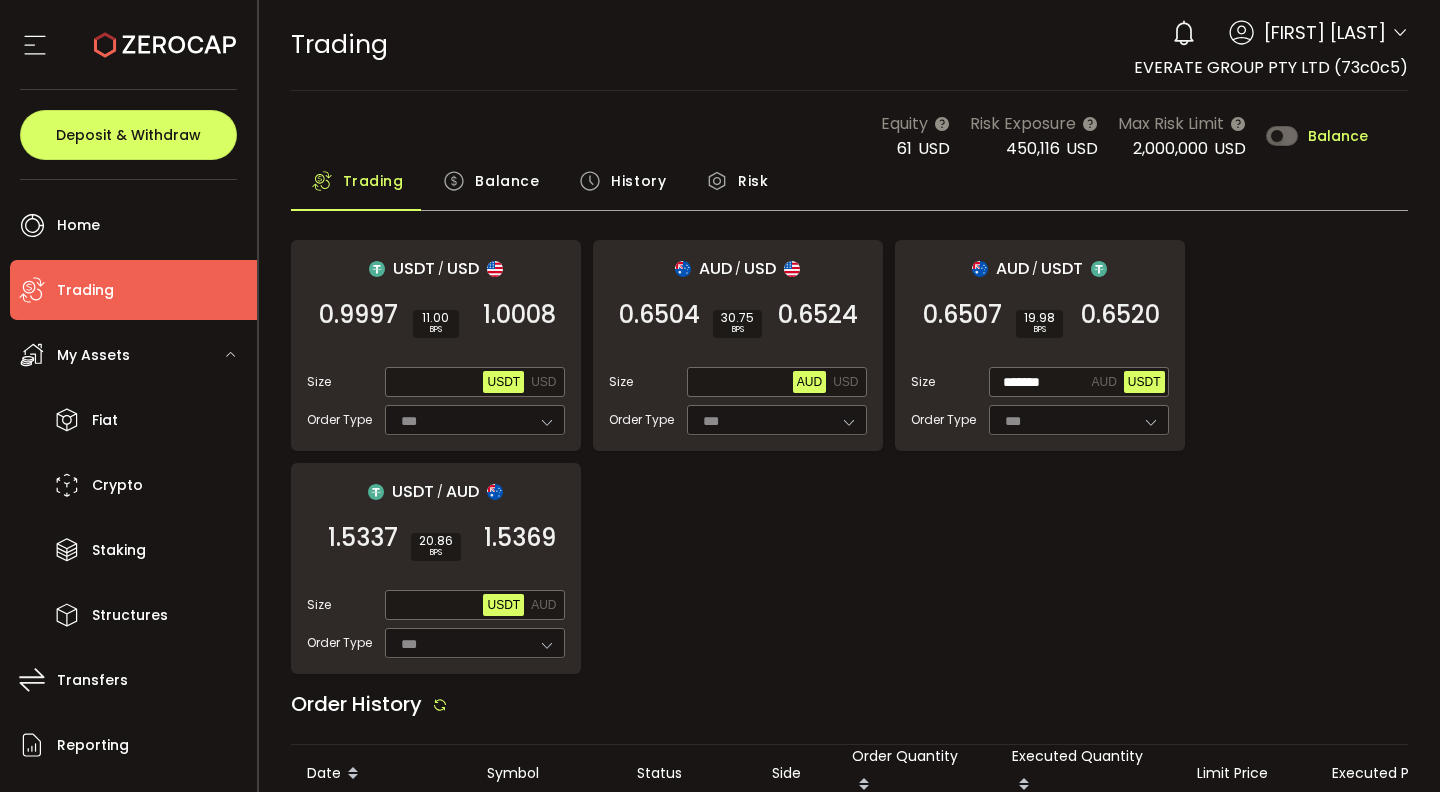 click on "Balance" at bounding box center (507, 181) 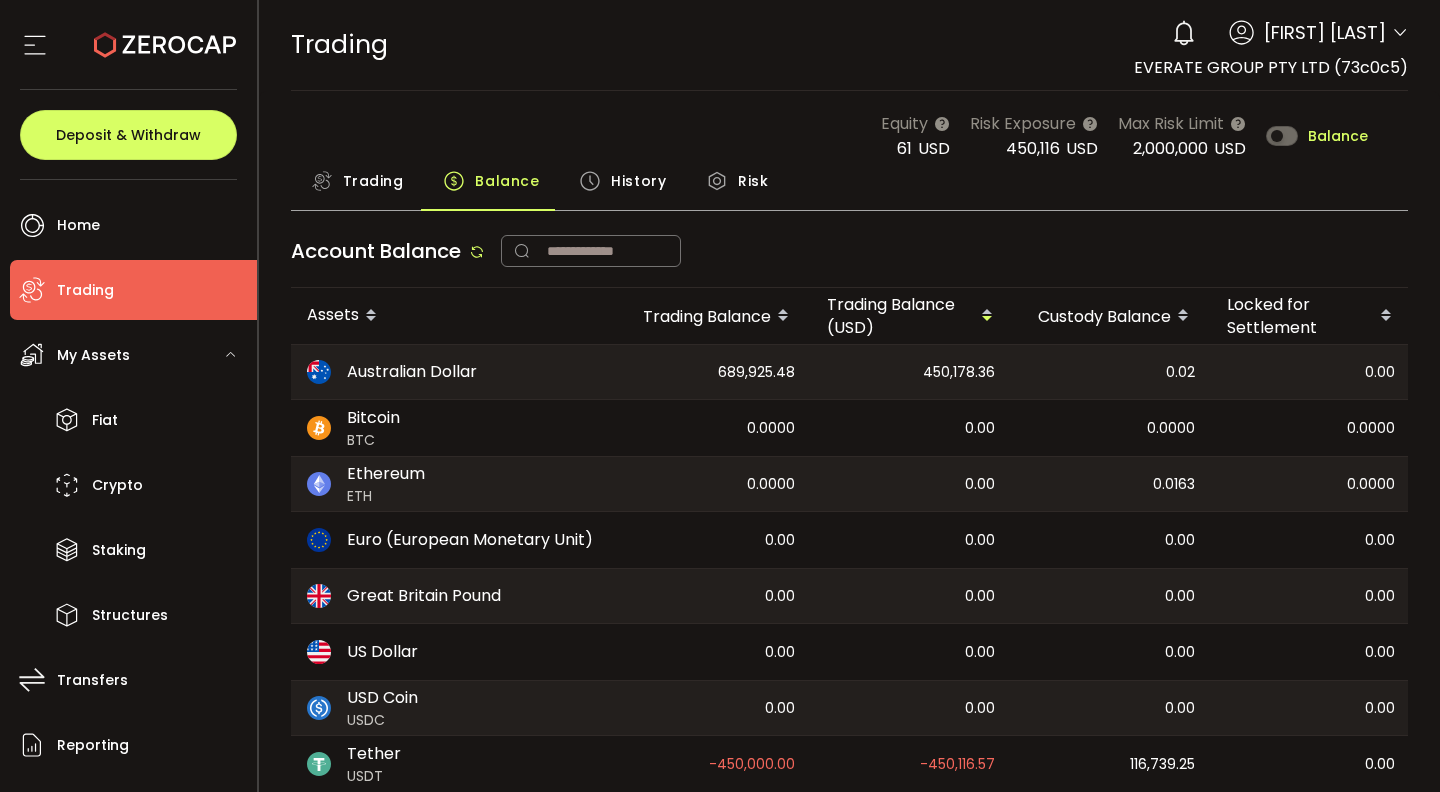 click on "History" at bounding box center (622, 186) 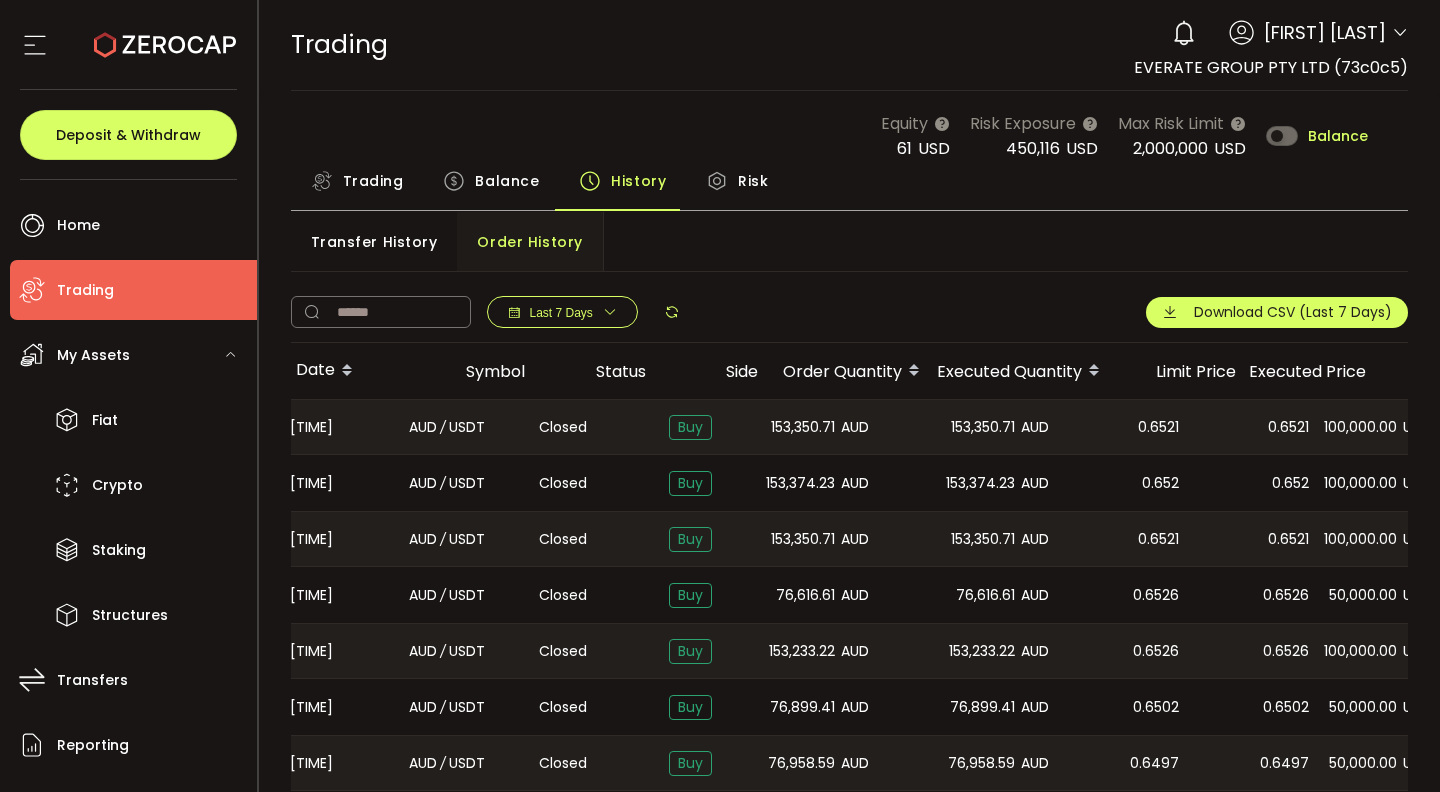 click on "Trading" at bounding box center [373, 181] 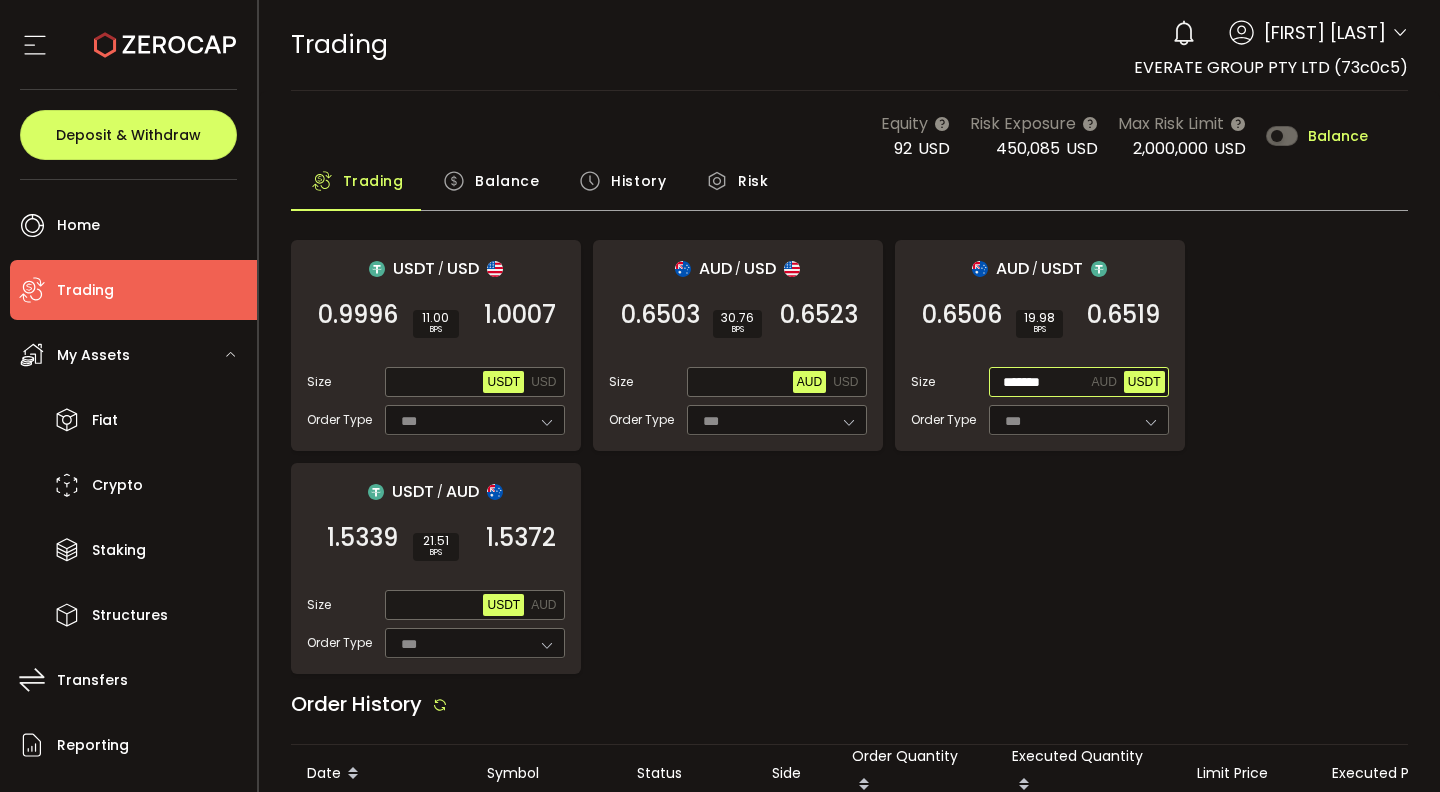 drag, startPoint x: 1061, startPoint y: 383, endPoint x: 976, endPoint y: 358, distance: 88.60023 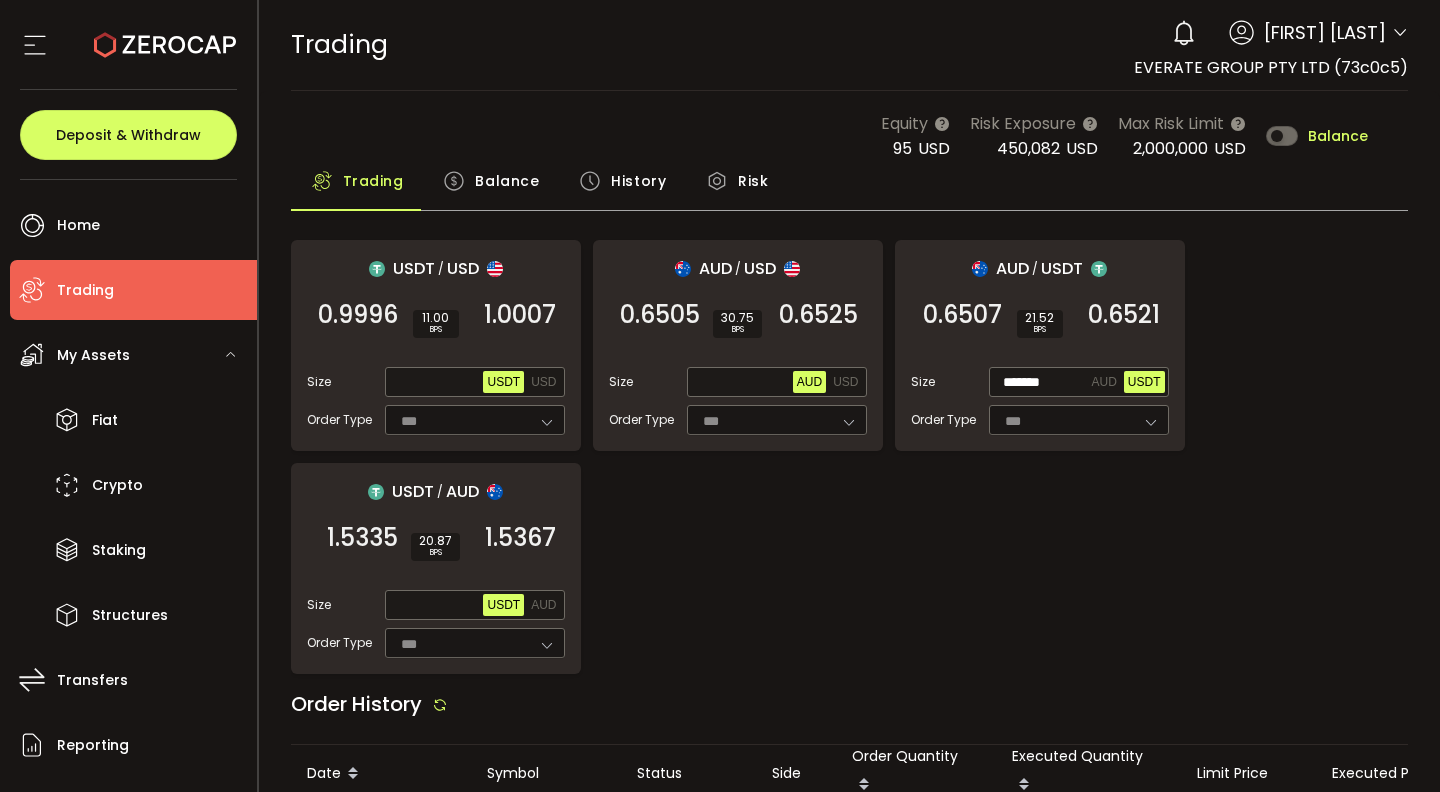 click on "Balance" at bounding box center (491, 186) 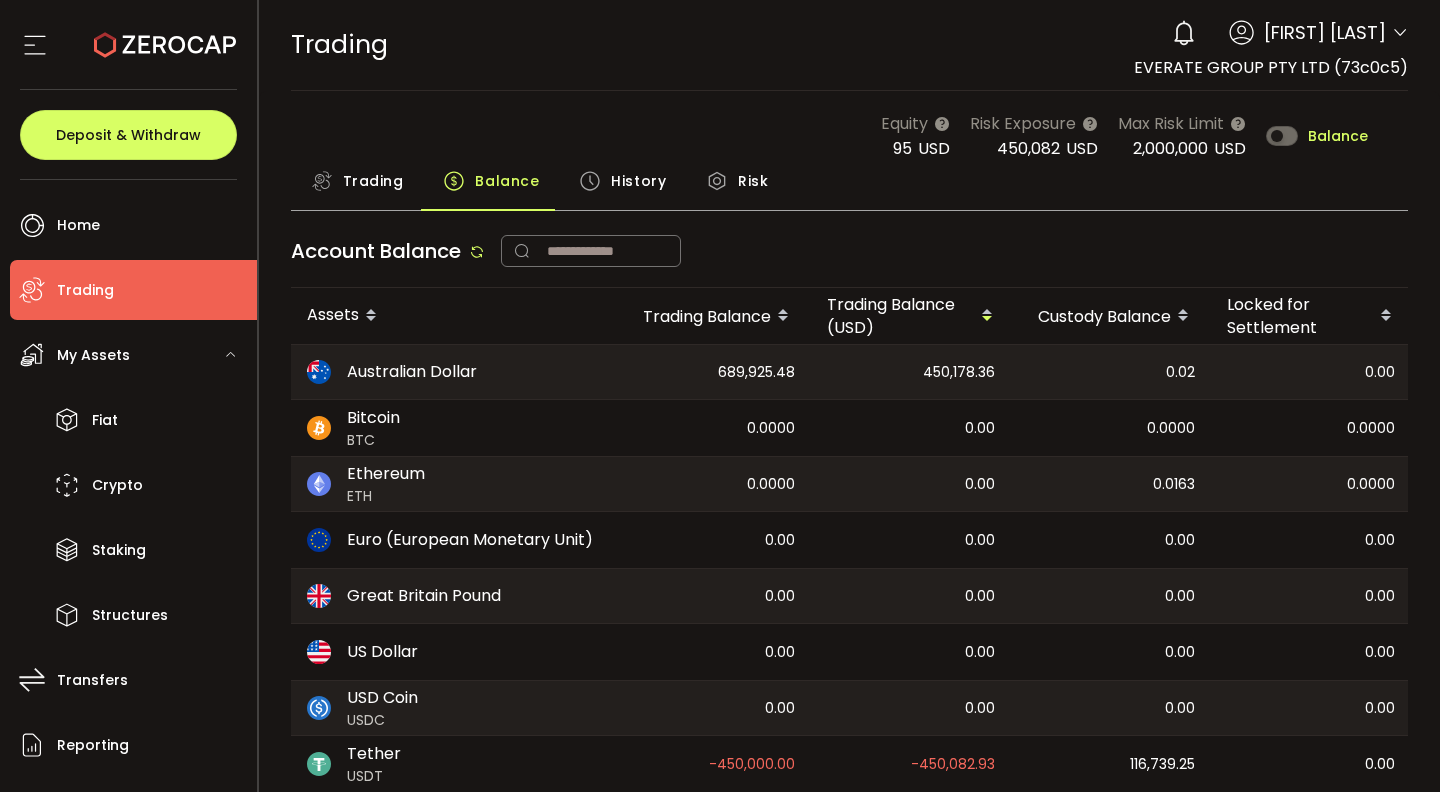 click on "Trading" at bounding box center (357, 186) 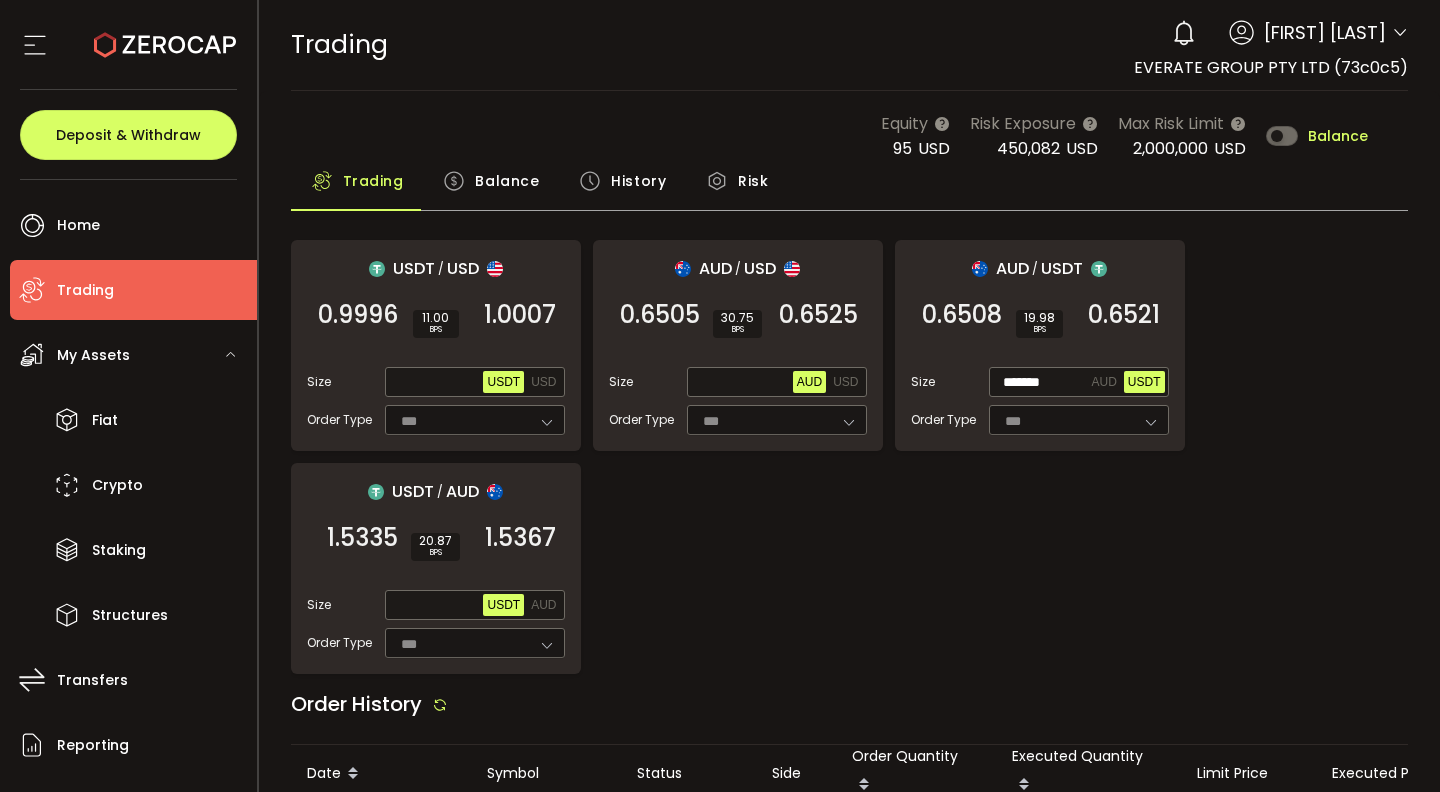 click on "Equity
95
USD Risk Exposure
[NUMBER]
USD Max Risk Limit
[NUMBER]
USD Balance Trading Balance History Risk Confirm Order?
Symbol:
AUD - USDT
Side:
Buy
Order Type:
FOK
Quantity:
[NUMBER] USDT
Price:
[NUMBER]
Total:
[NUMBER] USDT
Reject
Confirm
USDT / USD [NUMBER]    SELL [NUMBER] BPS [NUMBER]   BUY Size Max USDT USD Order Type *** FOK AUD / USD [NUMBER]    SELL [NUMBER] BPS [NUMBER]   BUY Size Max AUD USD Order Type *** FOK AUD / USDT [NUMBER]    SELL [NUMBER] BPS [NUMBER]   BUY Size ******* AUD USDT Order Type *** FOK USDT / AUD [NUMBER]    SELL [NUMBER] BPS [NUMBER]   BUY Size Max USDT AUD Order Type *** FOK Order History Date Symbol Status Side Total AUD" at bounding box center [850, 730] 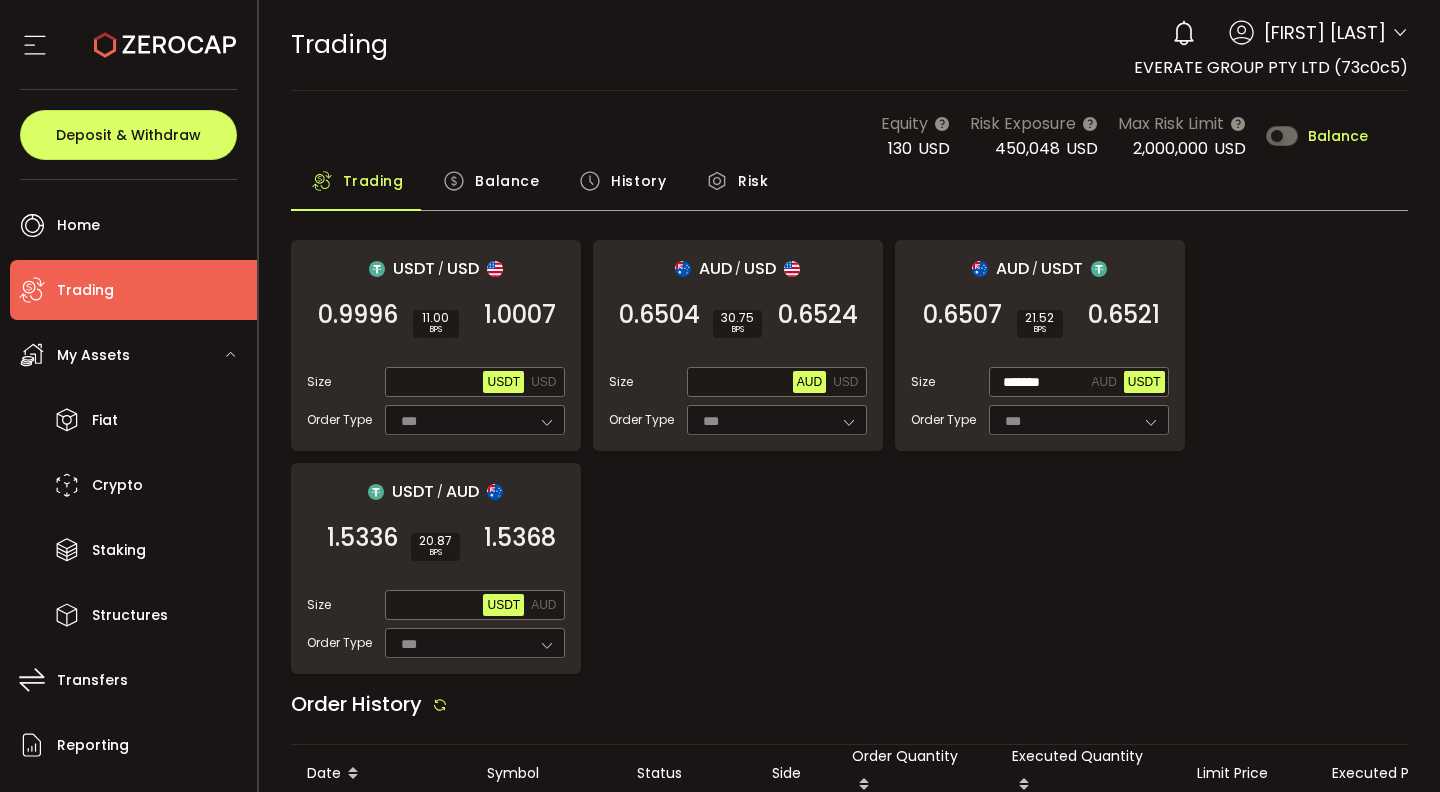 click on "USDT / USD [PRICE] SELL [PRICE] BPS [PRICE] BUY Size Max USDT USD Order Type *** FOK AUD / USD [PRICE] SELL [PRICE] BPS [PRICE] BUY Size Max AUD USD Order Type *** FOK AUD / USDT [PRICE] SELL [PRICE] BPS [PRICE] BUY Size ******* AUD USDT Order Type *** FOK USDT / AUD [PRICE] SELL [PRICE] BPS [PRICE] BUY Size Max USDT AUD Order Type *** FOK" at bounding box center (850, 457) 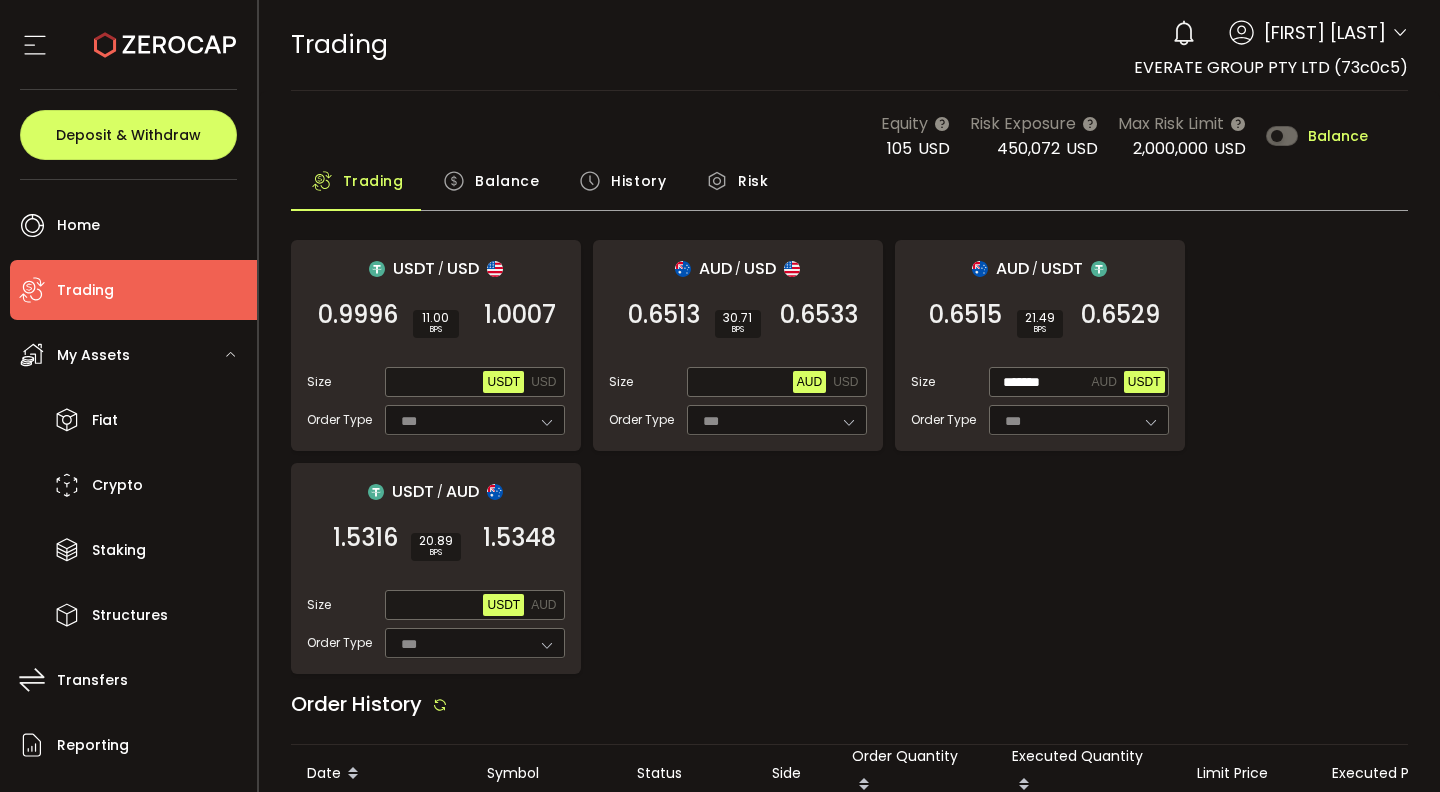 click on "USDT / USD [PRICE] SELL [PRICE] BPS [PRICE] BUY Size Max USDT USD Order Type *** FOK AUD / USD [PRICE] SELL [PRICE] BPS [PRICE] BUY Size Max AUD USD Order Type *** FOK AUD / USDT [PRICE] SELL [PRICE] BPS [PRICE] BUY Size ******* AUD USDT Order Type *** FOK USDT / AUD [PRICE] SELL [PRICE] BPS [PRICE] BUY Size Max USDT AUD Order Type *** FOK" at bounding box center [850, 457] 